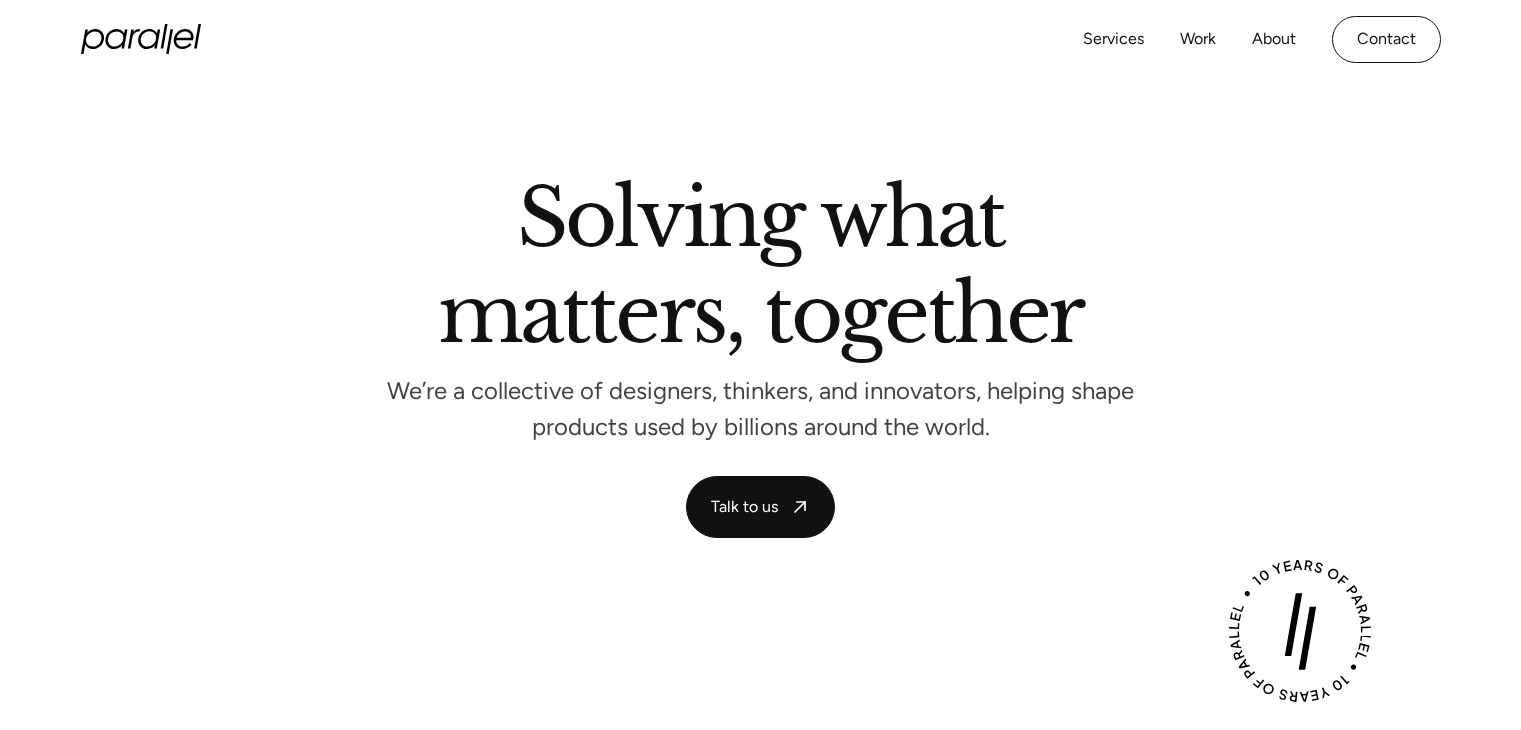 scroll, scrollTop: 0, scrollLeft: 0, axis: both 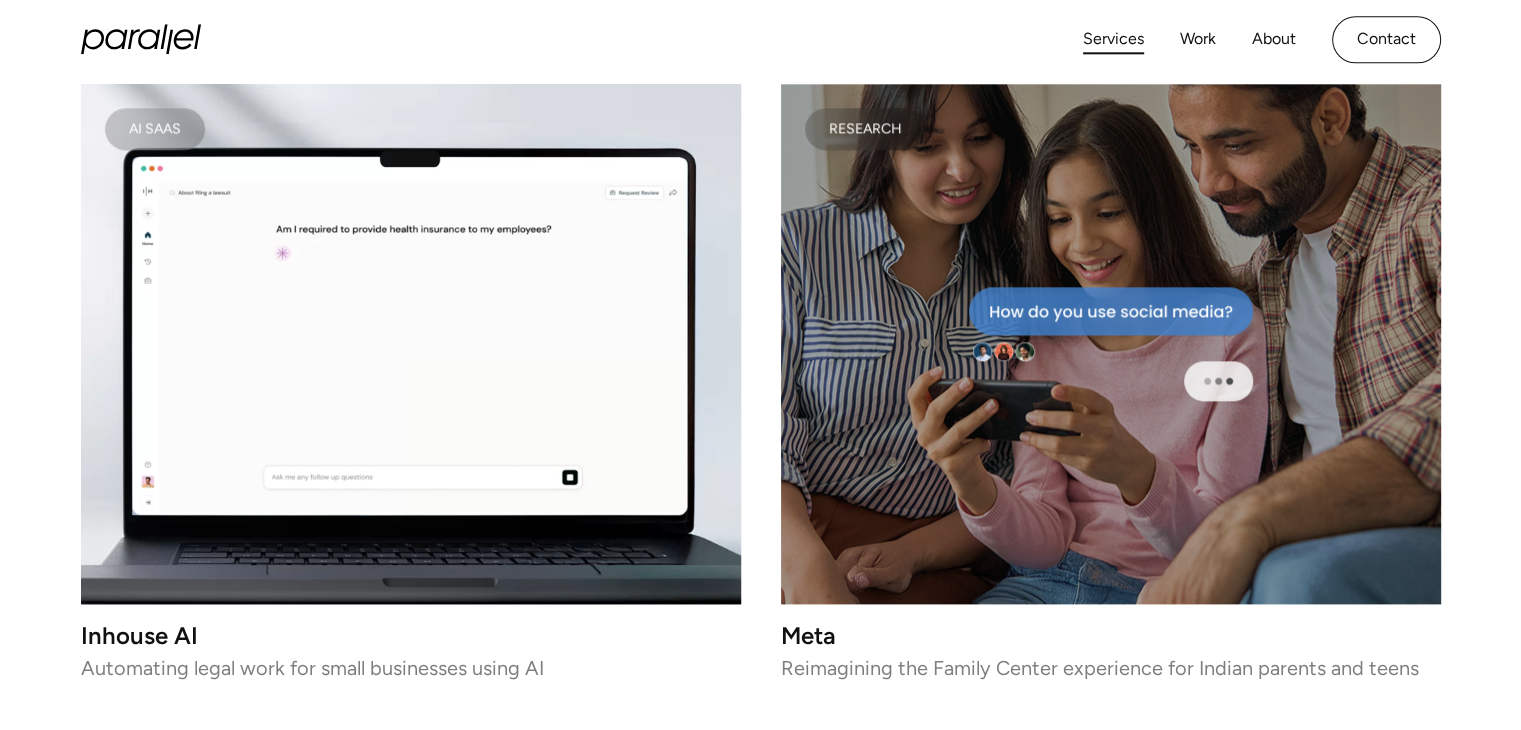 click on "Services" at bounding box center [1113, 39] 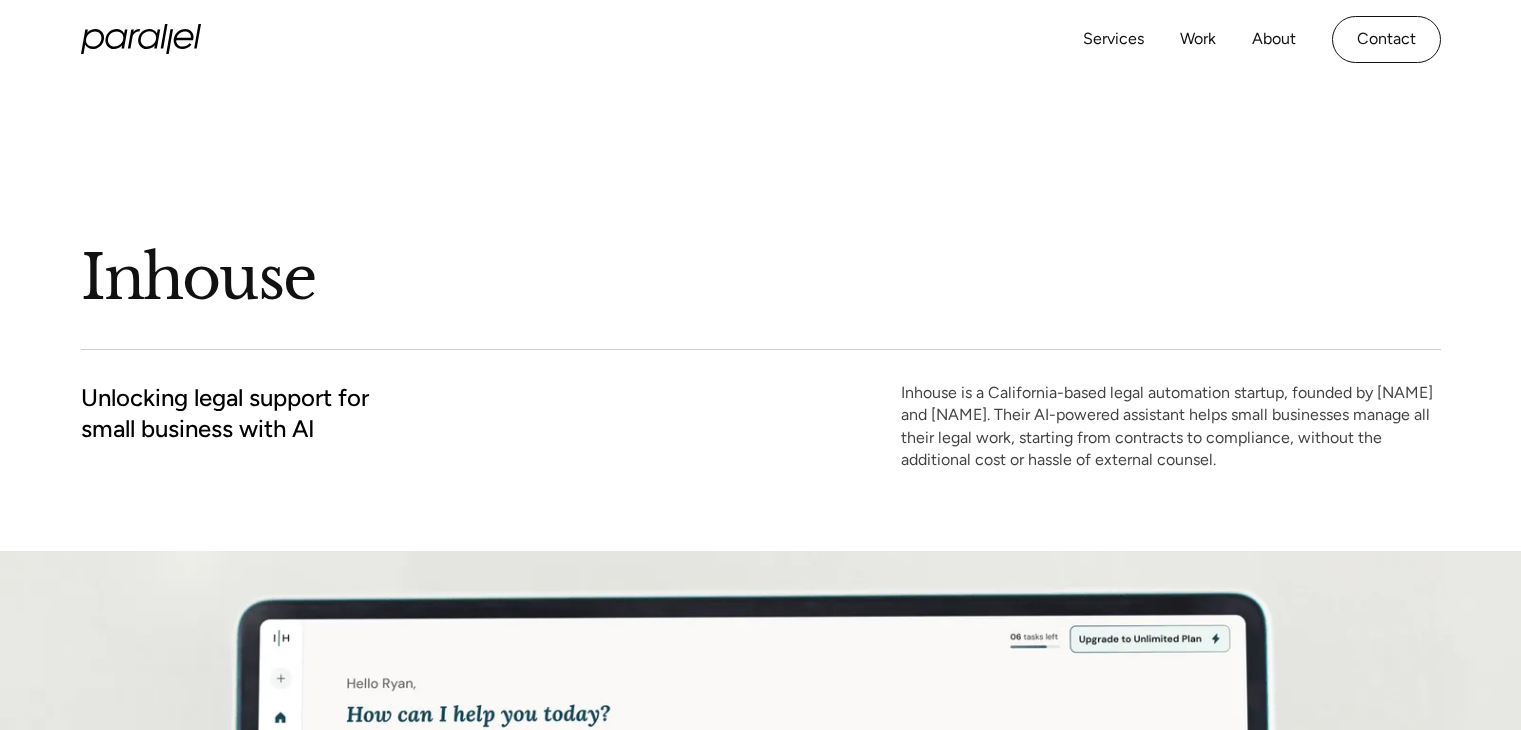 scroll, scrollTop: 0, scrollLeft: 0, axis: both 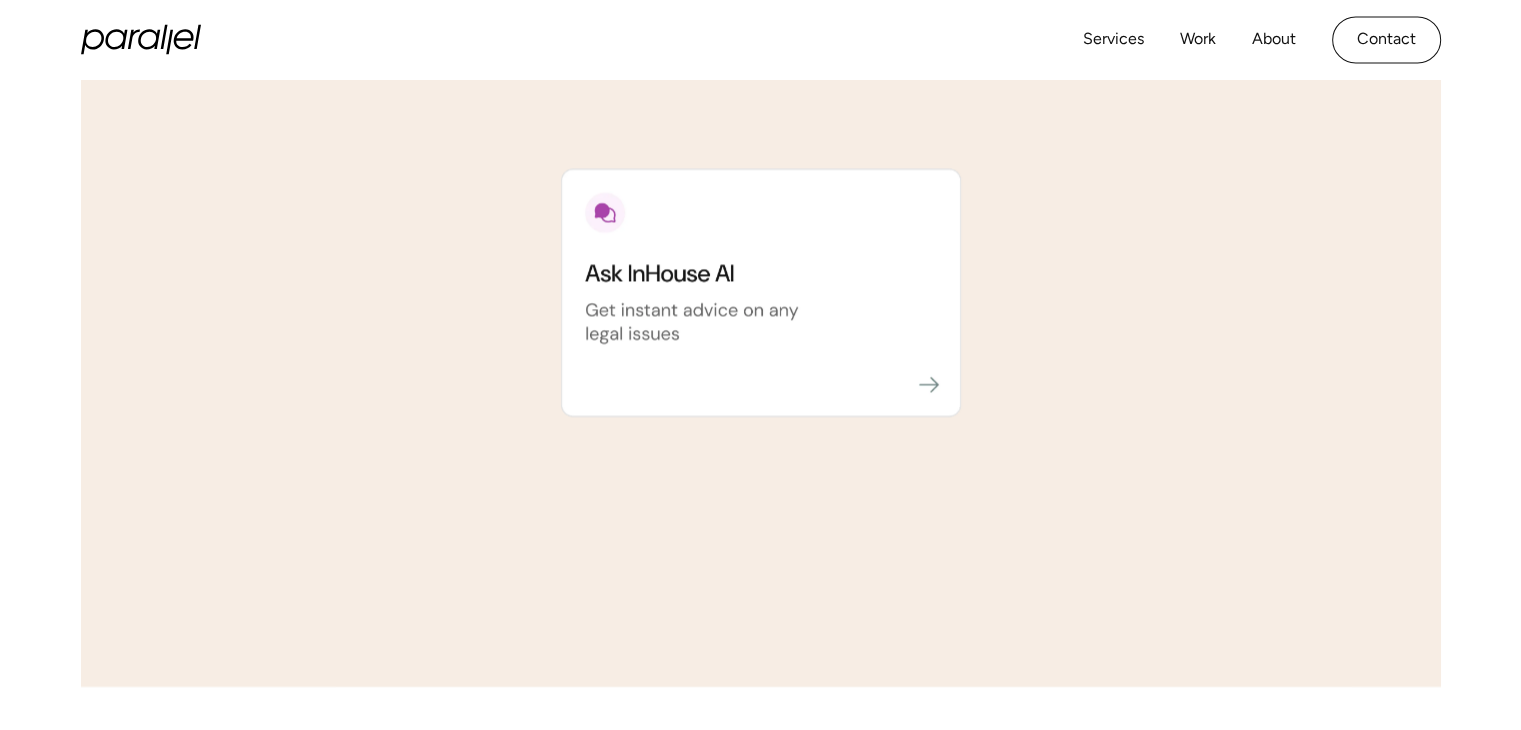 click at bounding box center (761, 293) 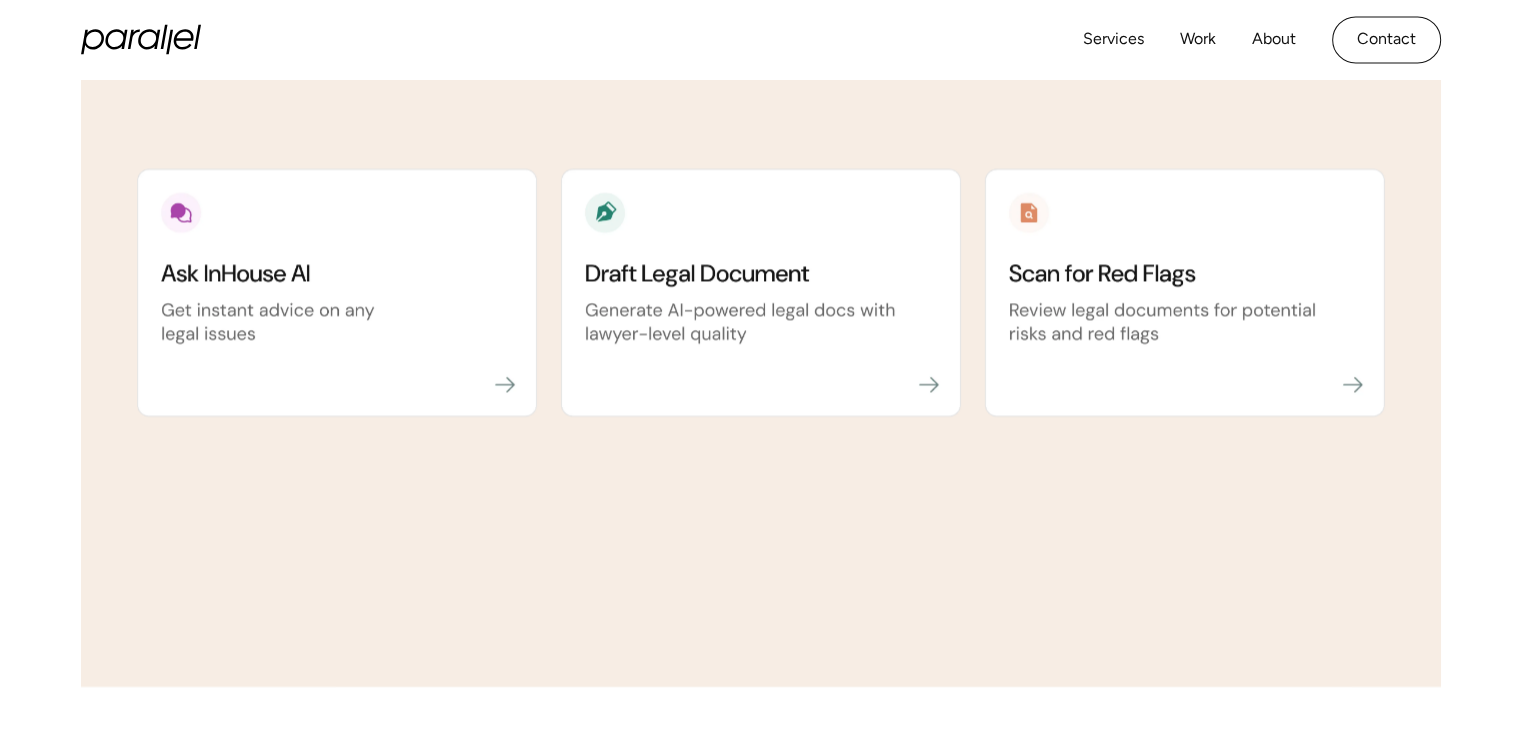 click at bounding box center [760, 293] 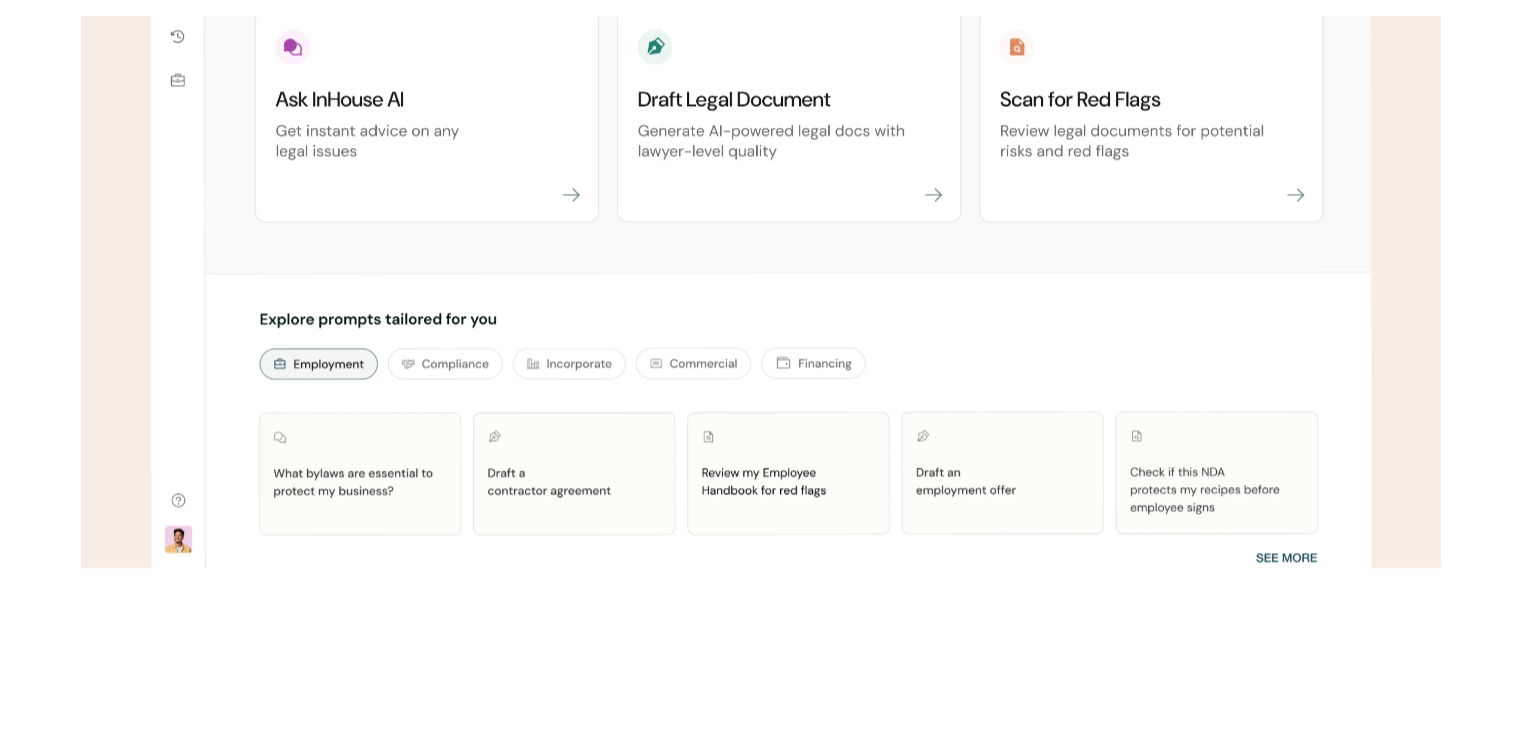 scroll, scrollTop: 3076, scrollLeft: 0, axis: vertical 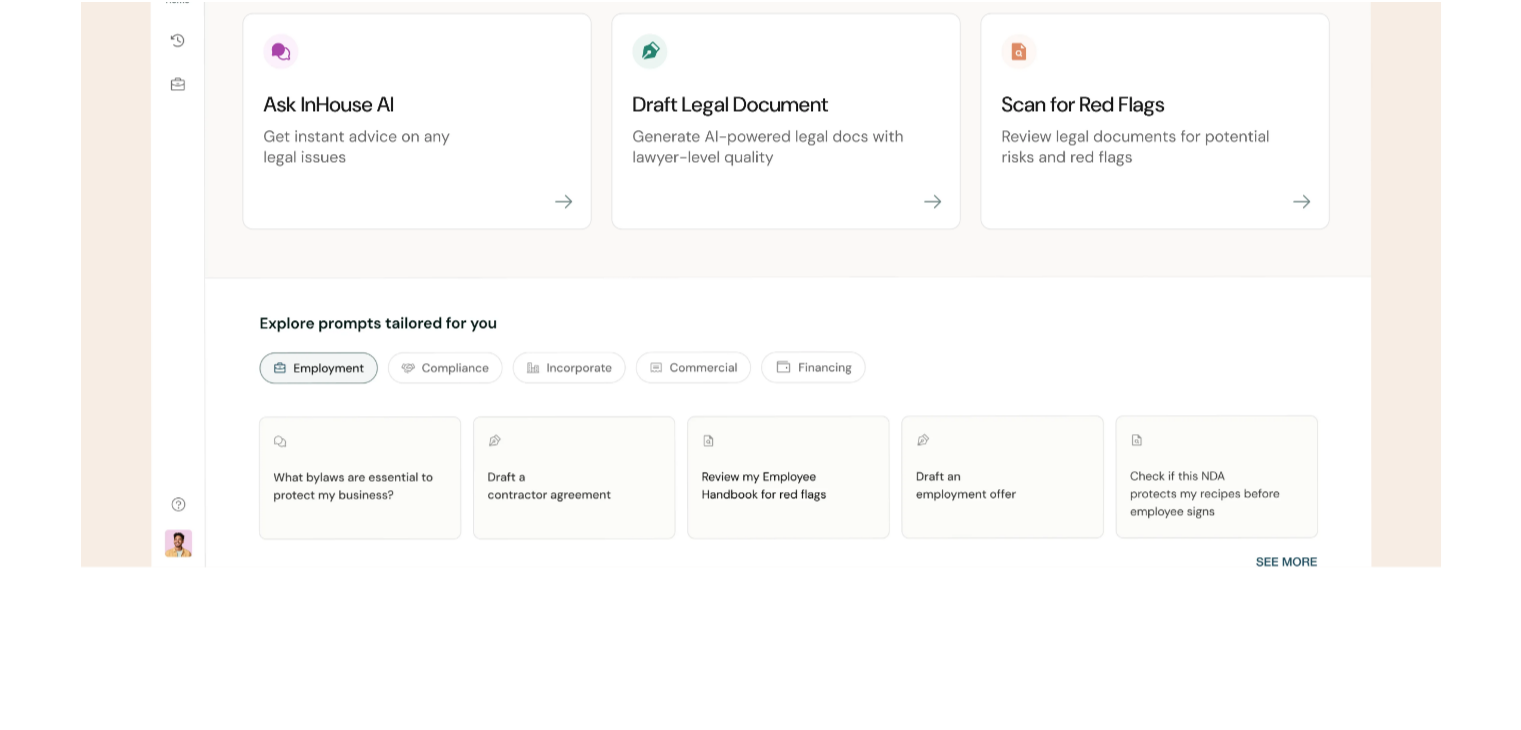 click at bounding box center (785, 121) 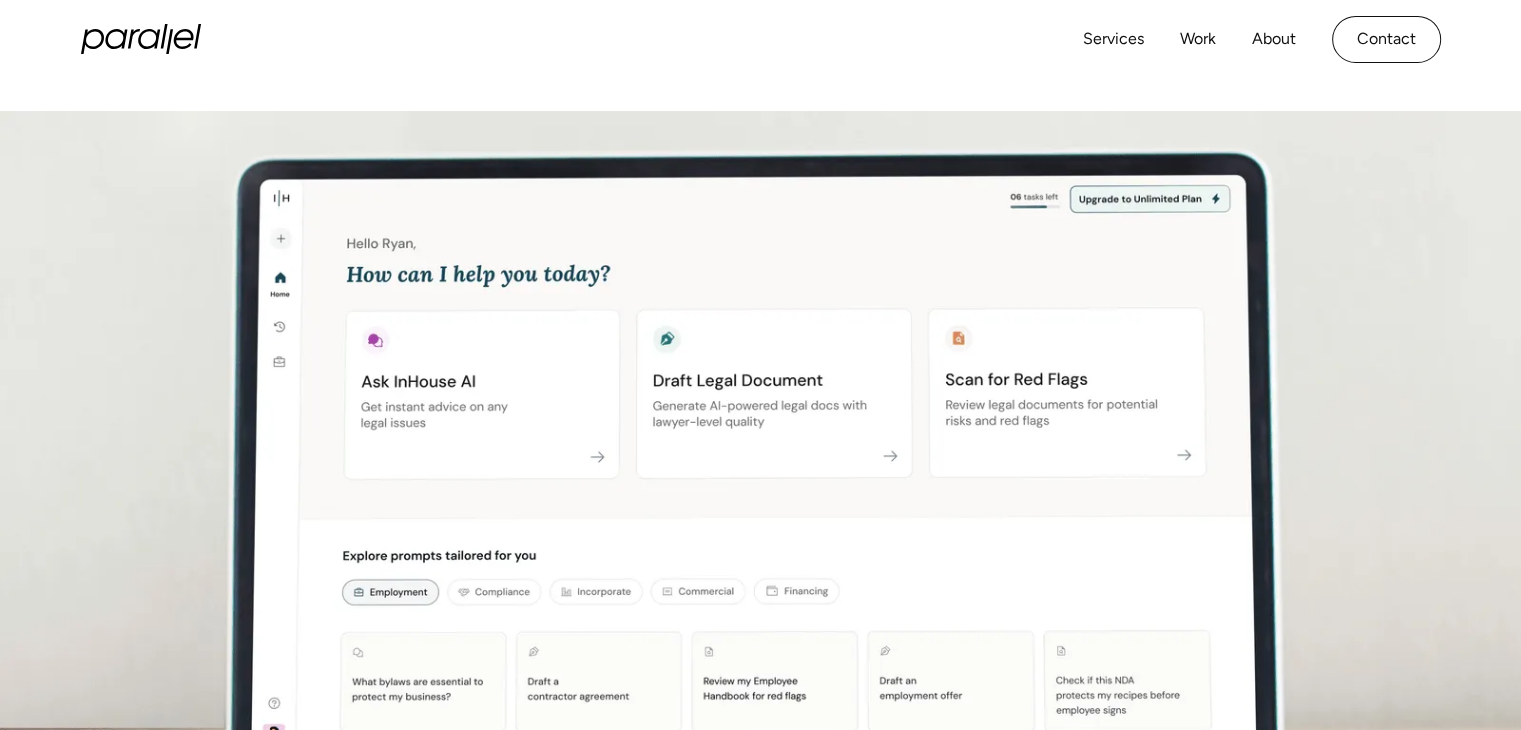 scroll, scrollTop: 0, scrollLeft: 0, axis: both 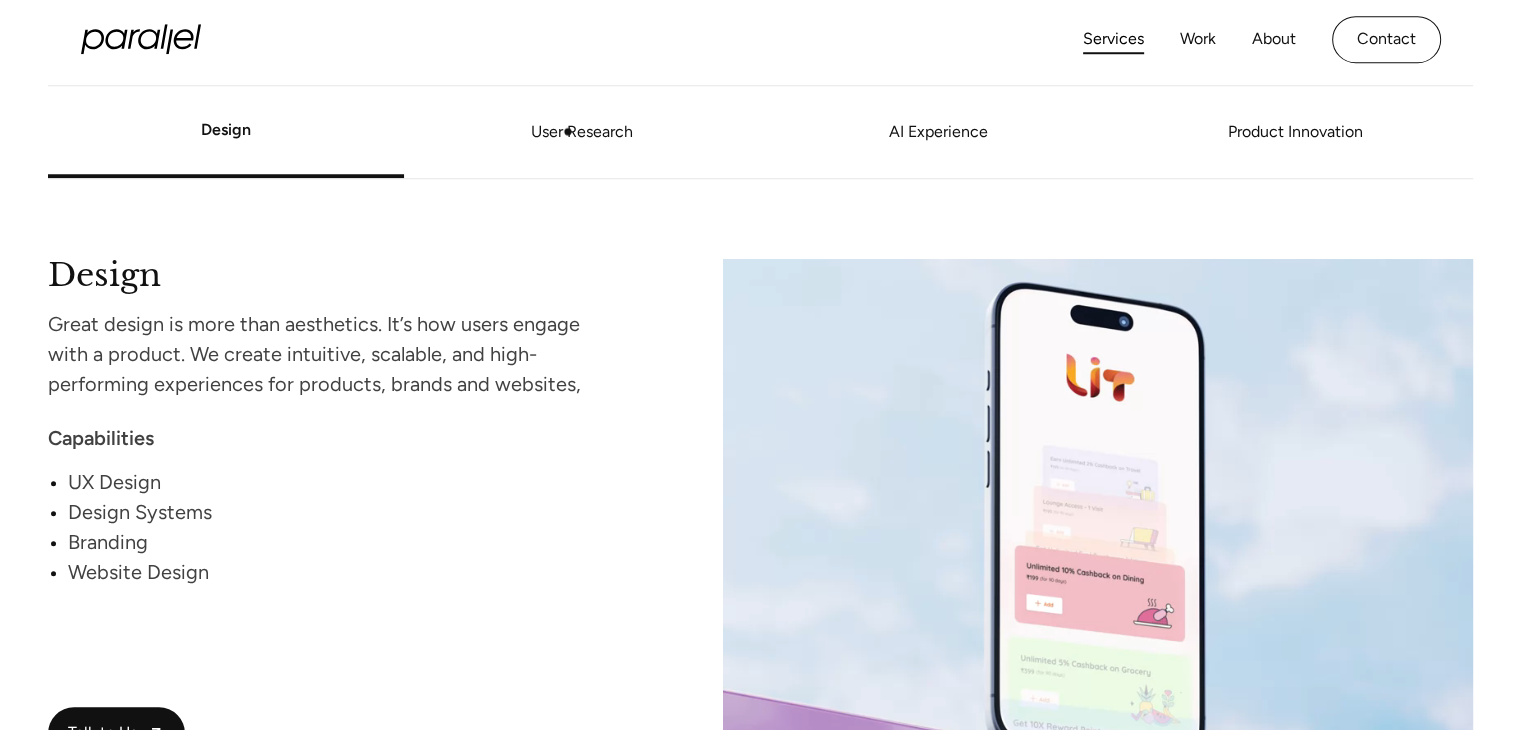 click on "User Research" at bounding box center [582, 133] 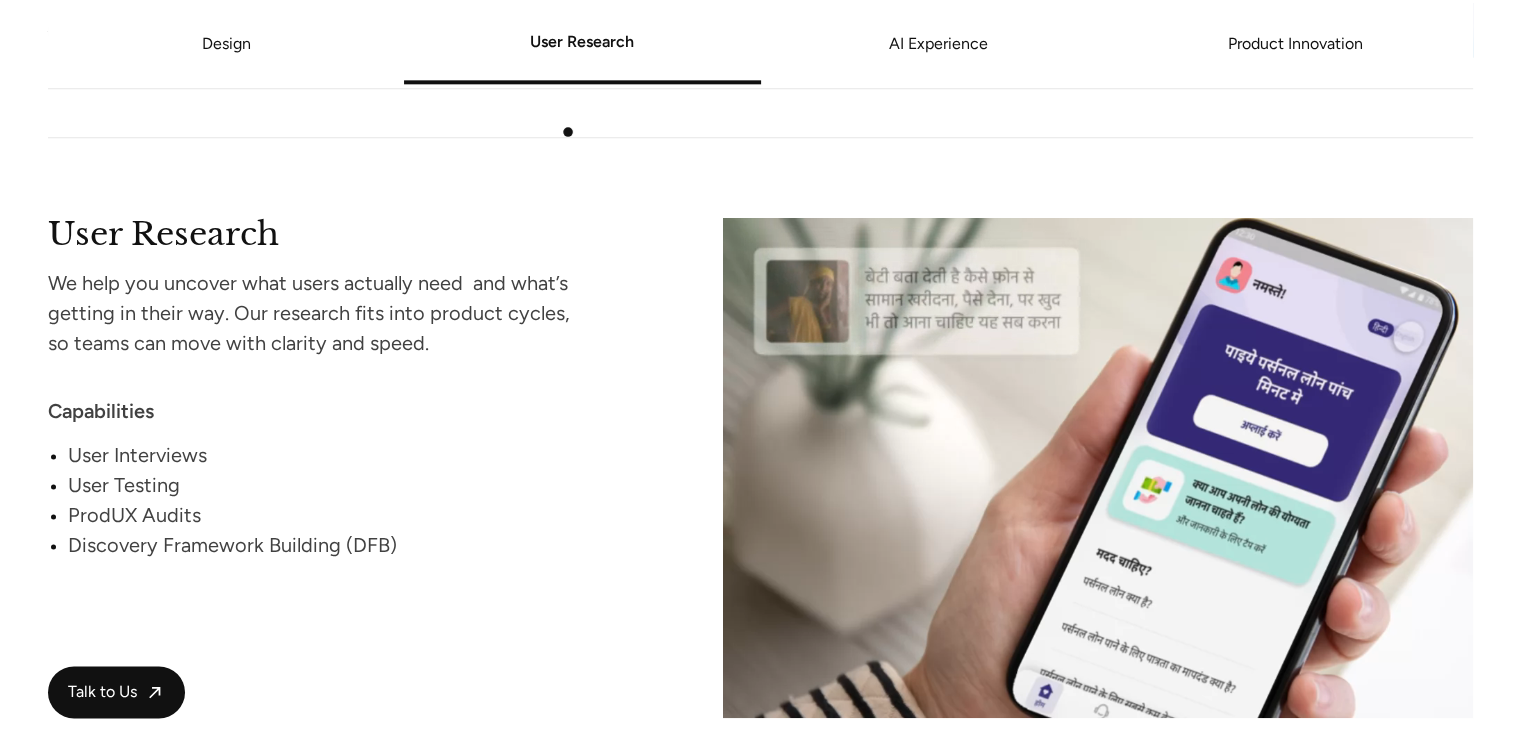 scroll, scrollTop: 2473, scrollLeft: 0, axis: vertical 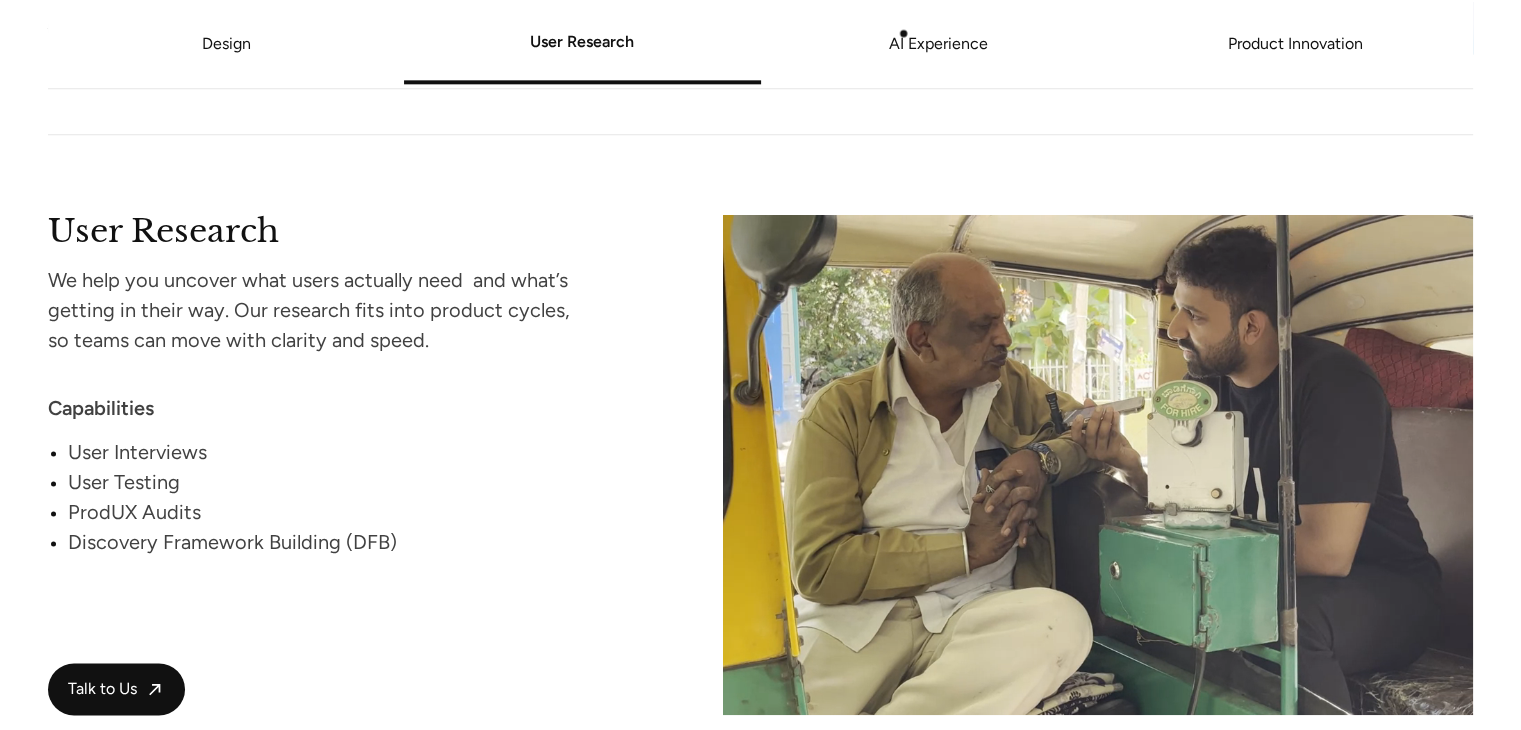 click on "AI Experience" at bounding box center [939, 45] 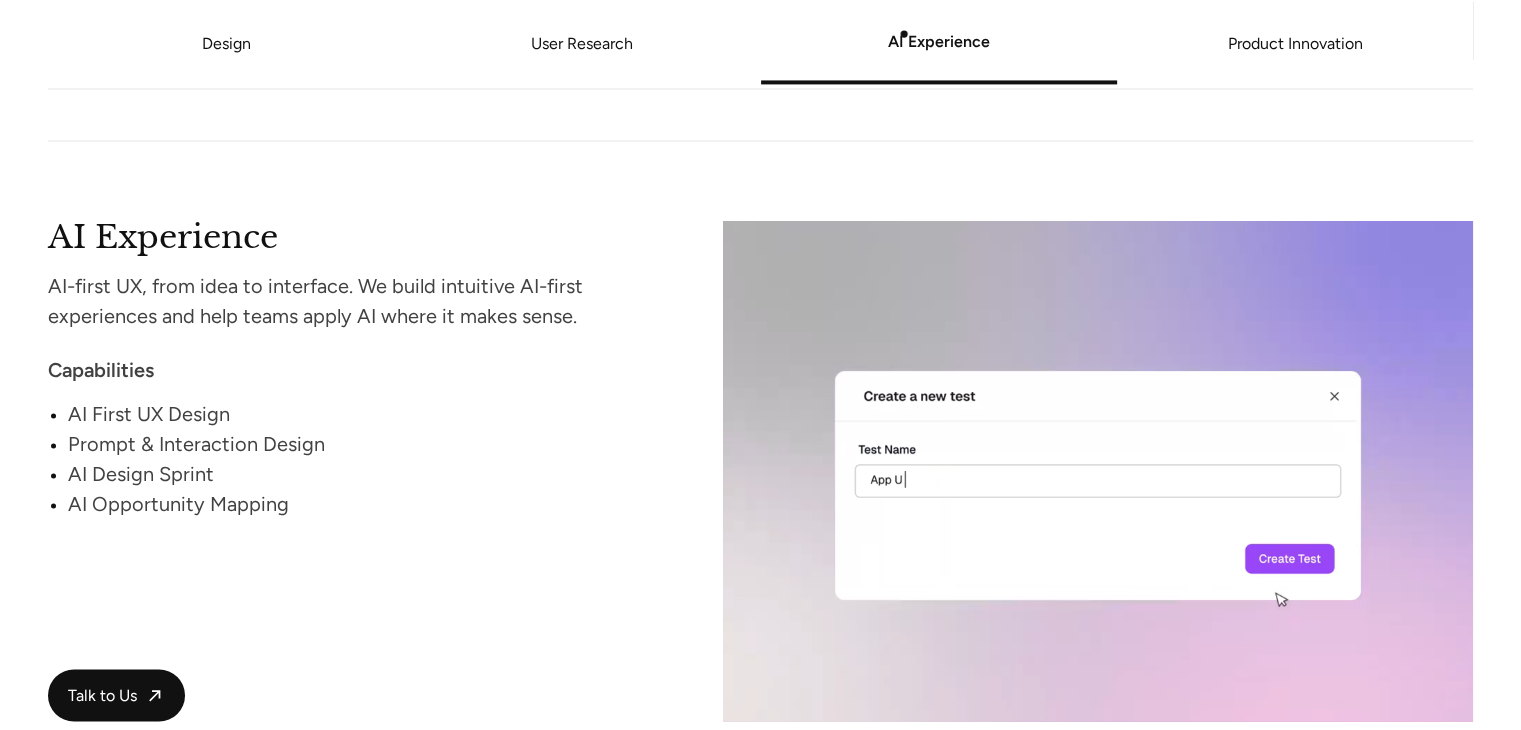scroll, scrollTop: 3130, scrollLeft: 0, axis: vertical 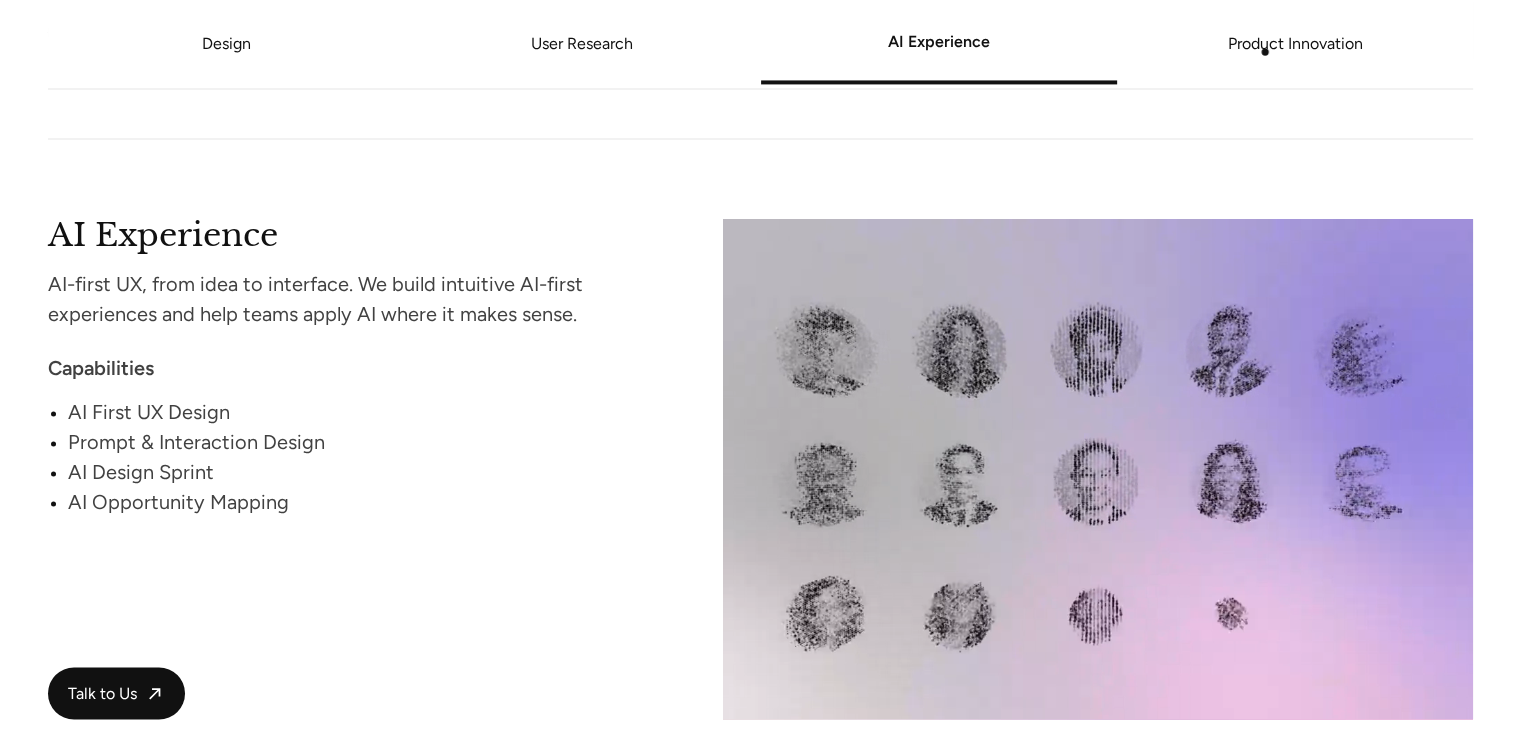 click on "Product Innovation" at bounding box center [1295, 45] 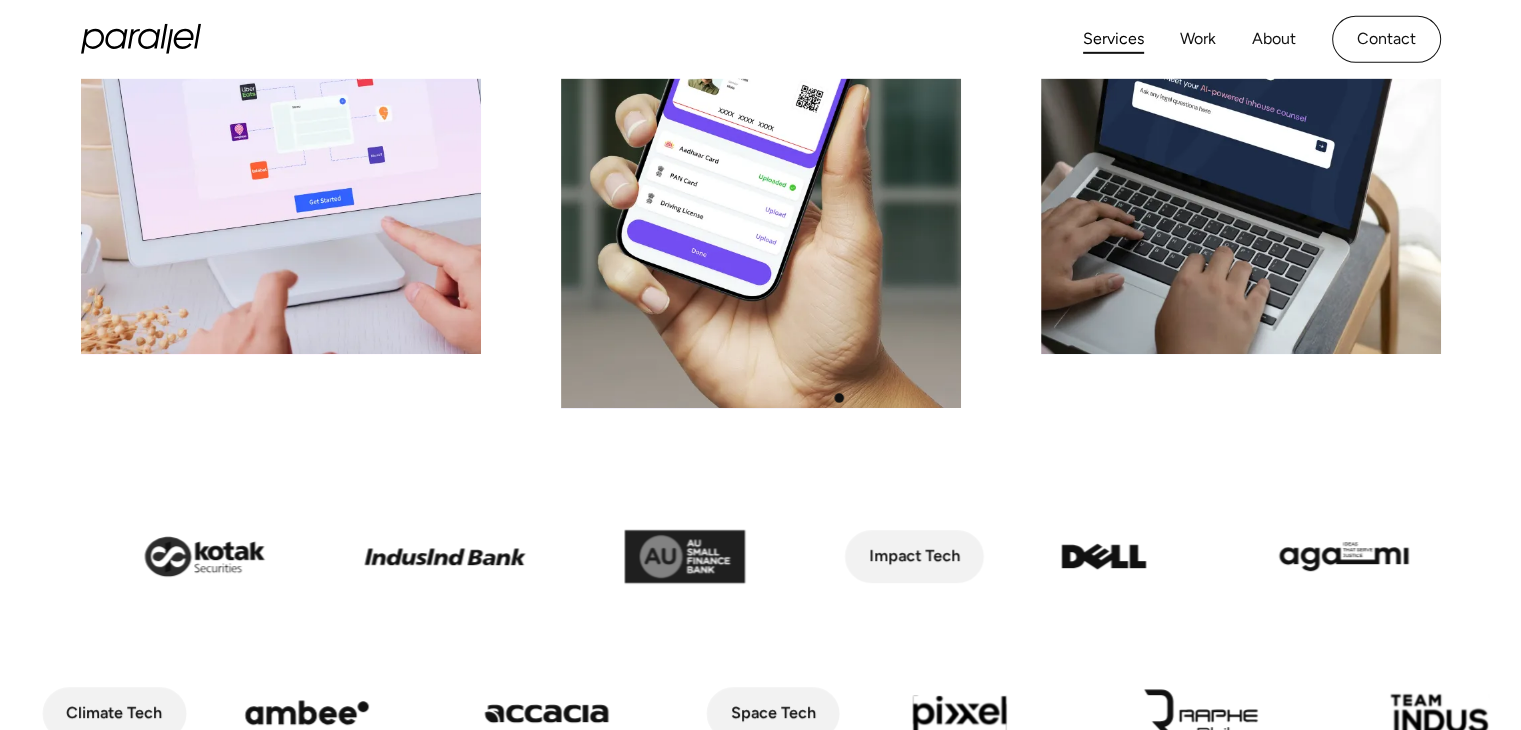 scroll, scrollTop: 0, scrollLeft: 0, axis: both 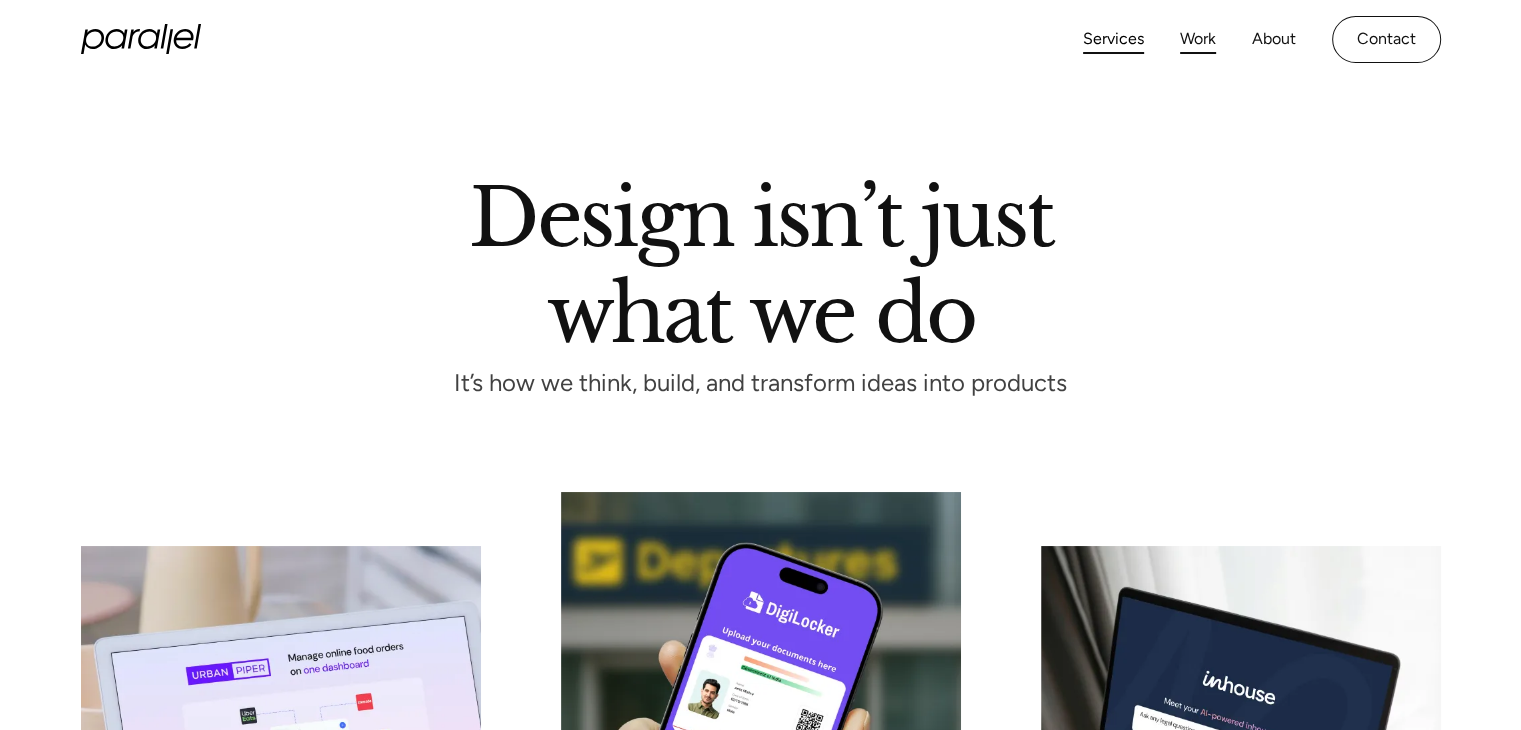 click on "Work" at bounding box center [1198, 39] 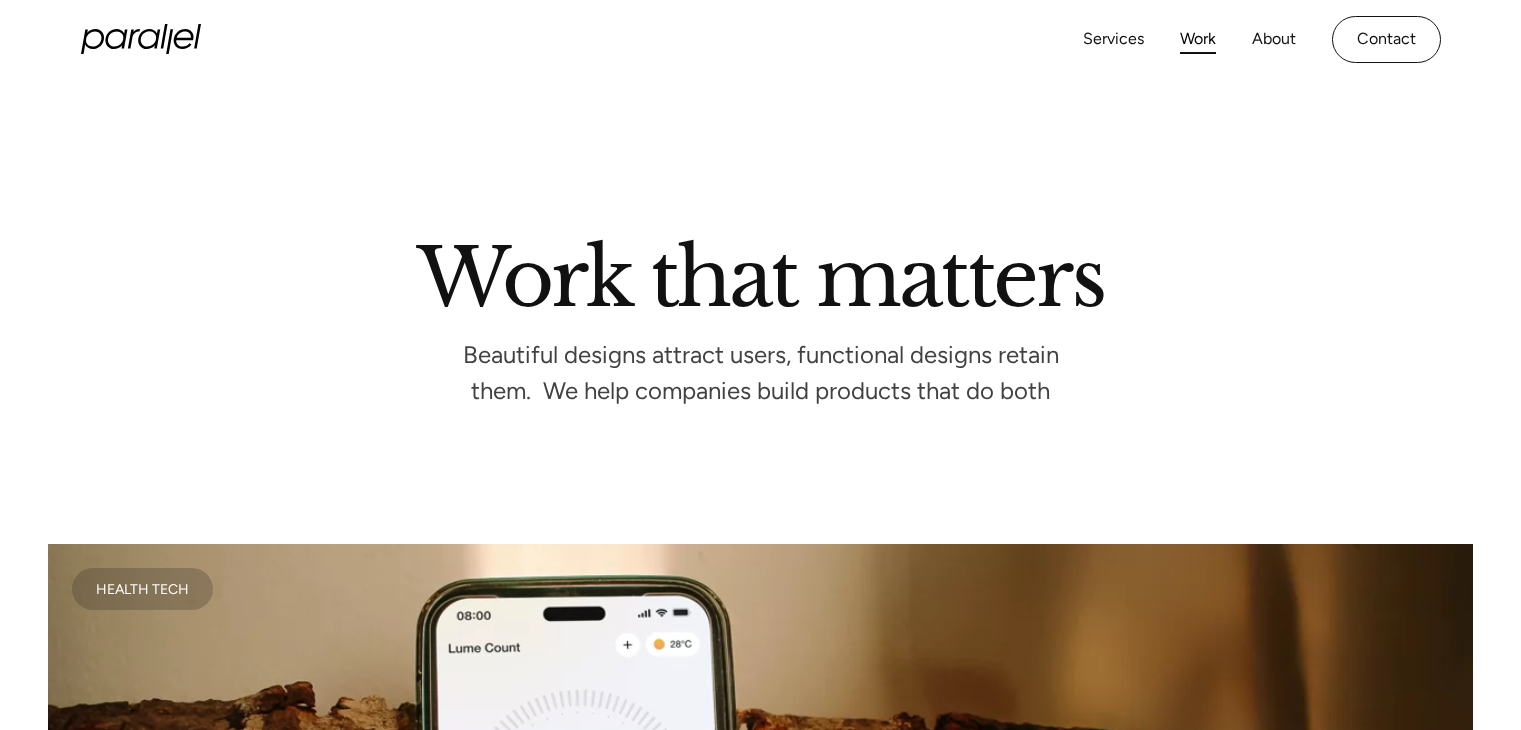 scroll, scrollTop: 0, scrollLeft: 0, axis: both 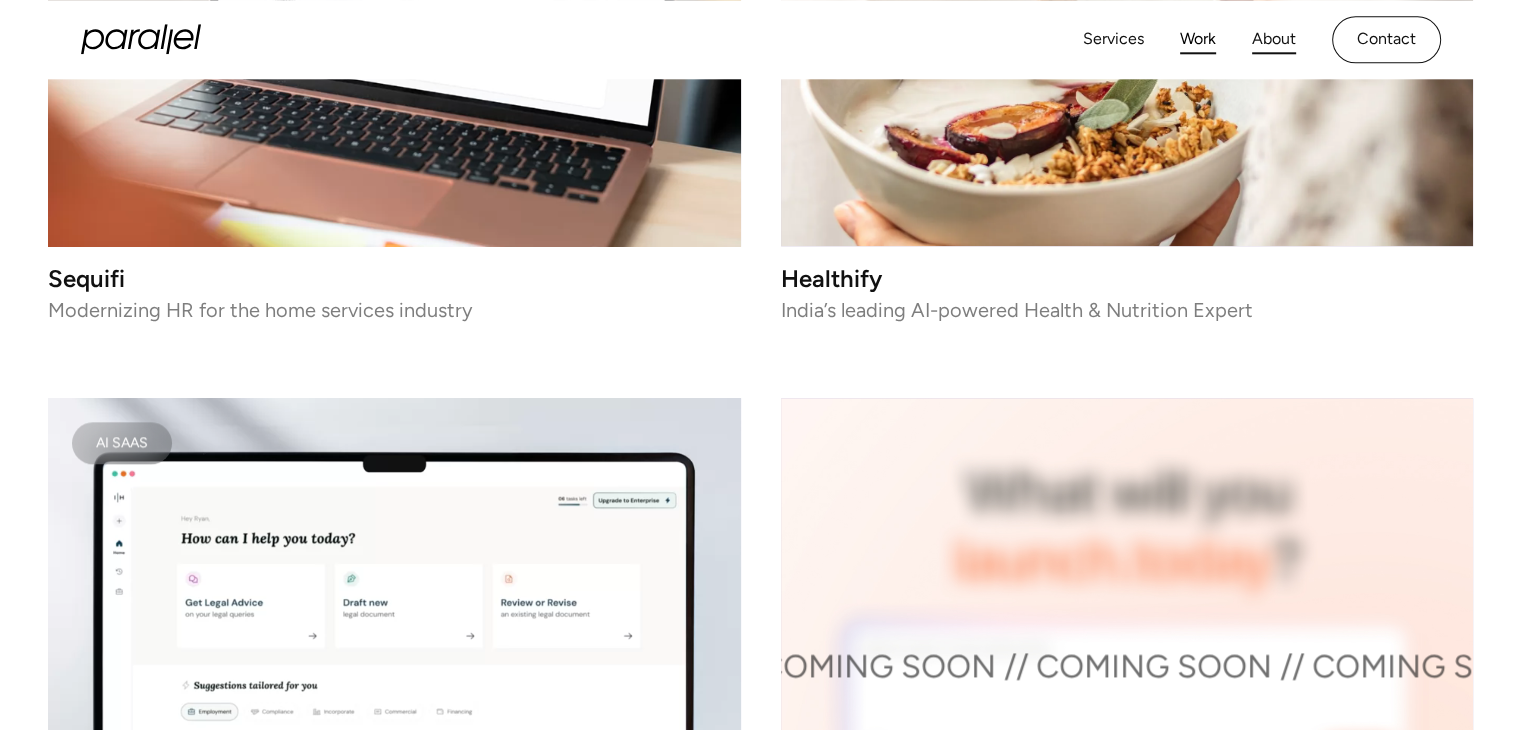 click on "About" at bounding box center [1274, 39] 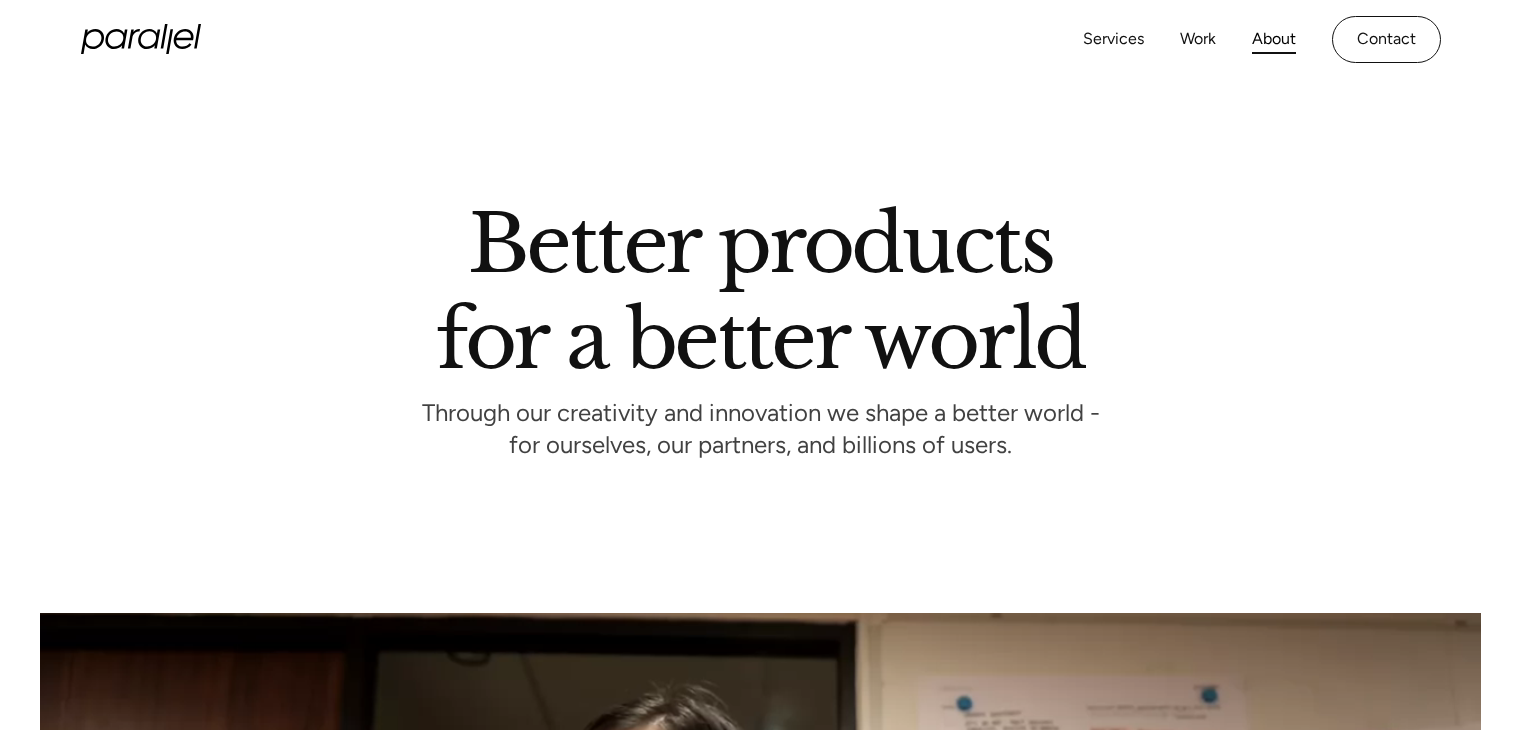 scroll, scrollTop: 0, scrollLeft: 0, axis: both 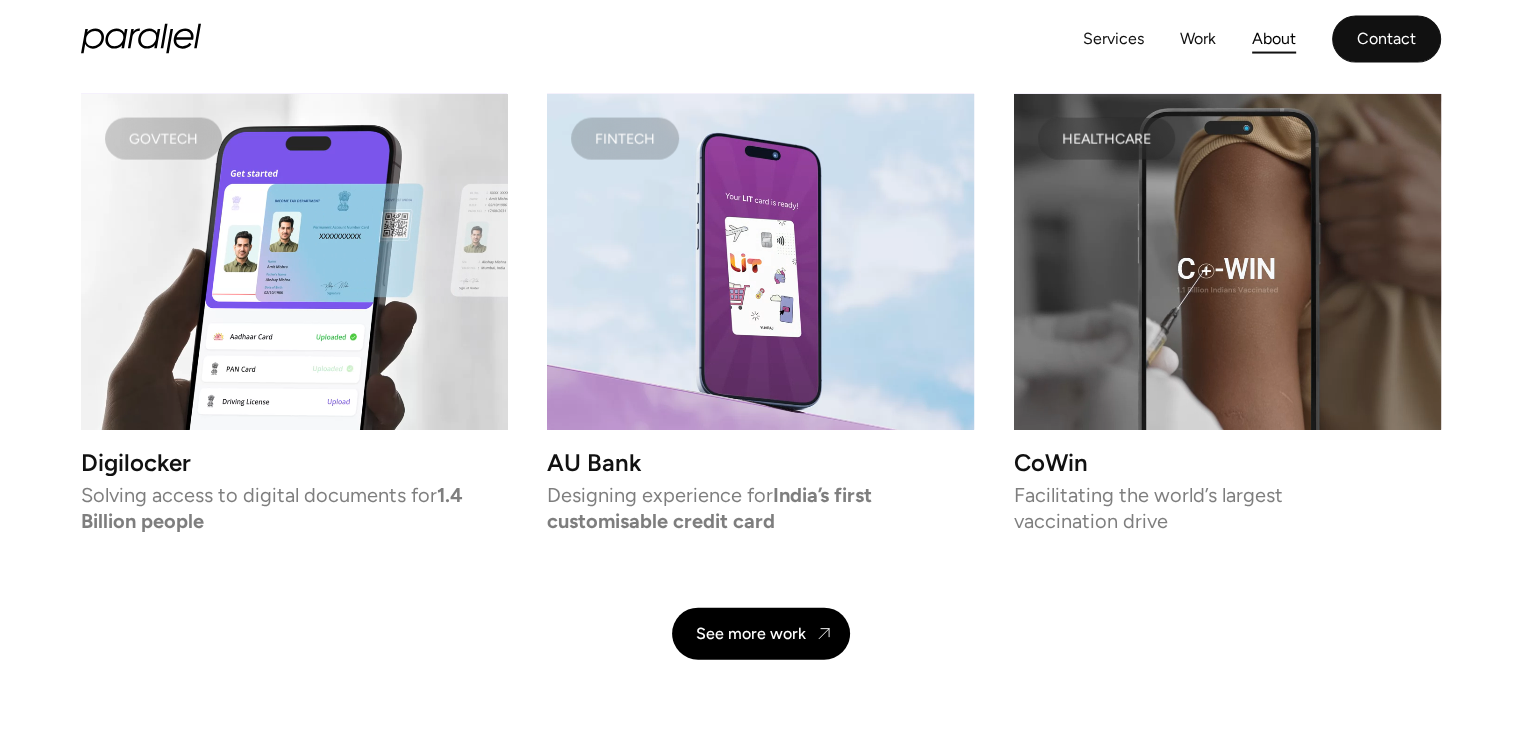 click on "Contact" at bounding box center (1386, 39) 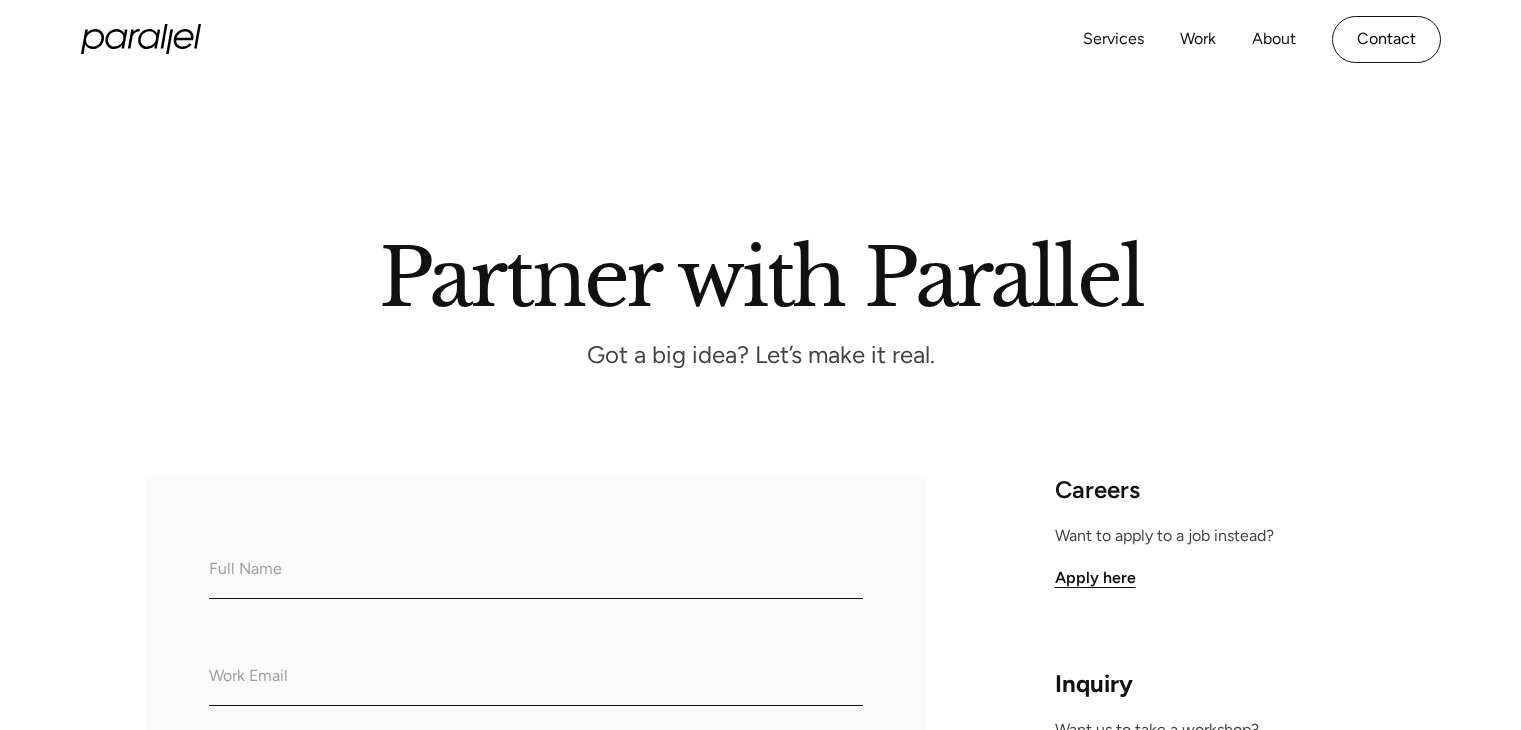 scroll, scrollTop: 0, scrollLeft: 0, axis: both 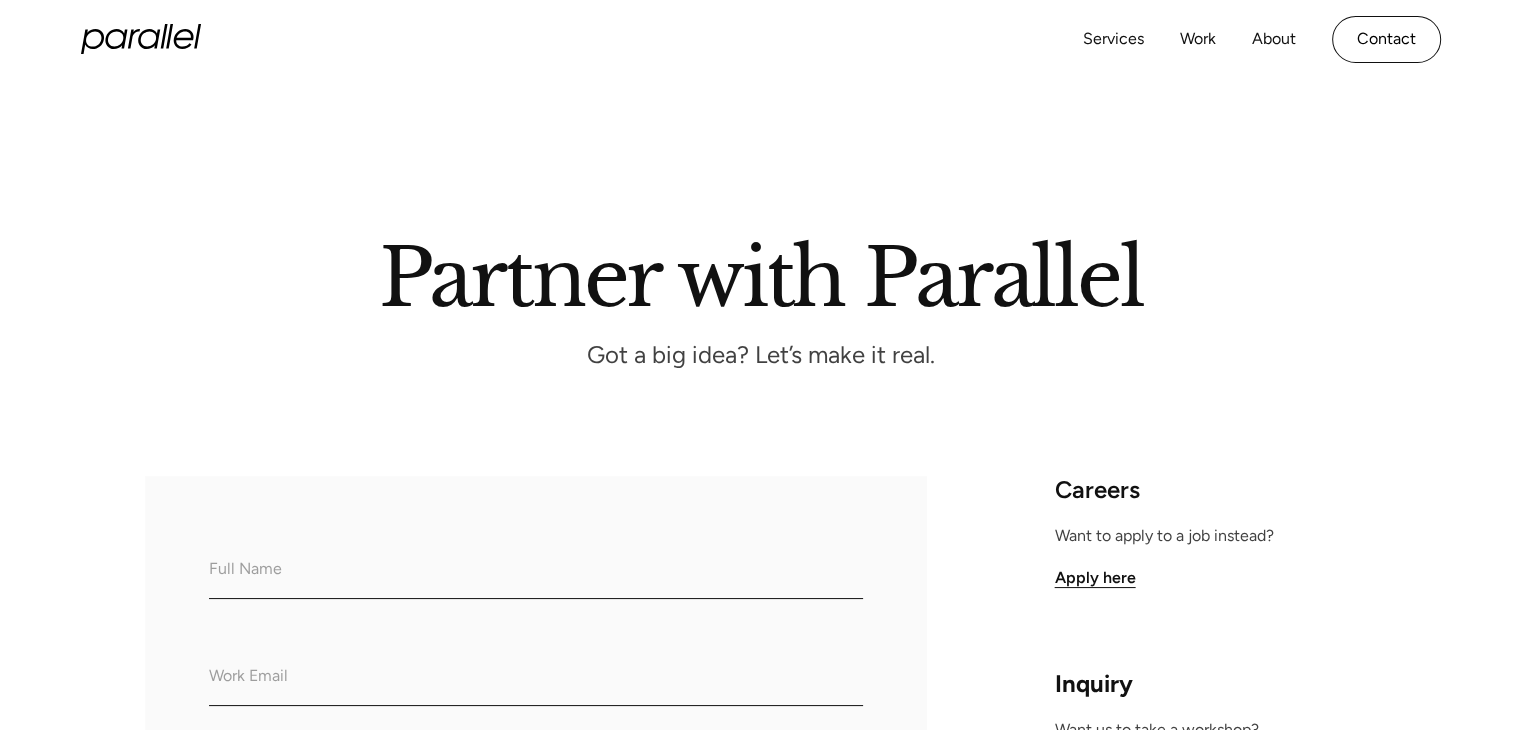 click at bounding box center [183, 39] 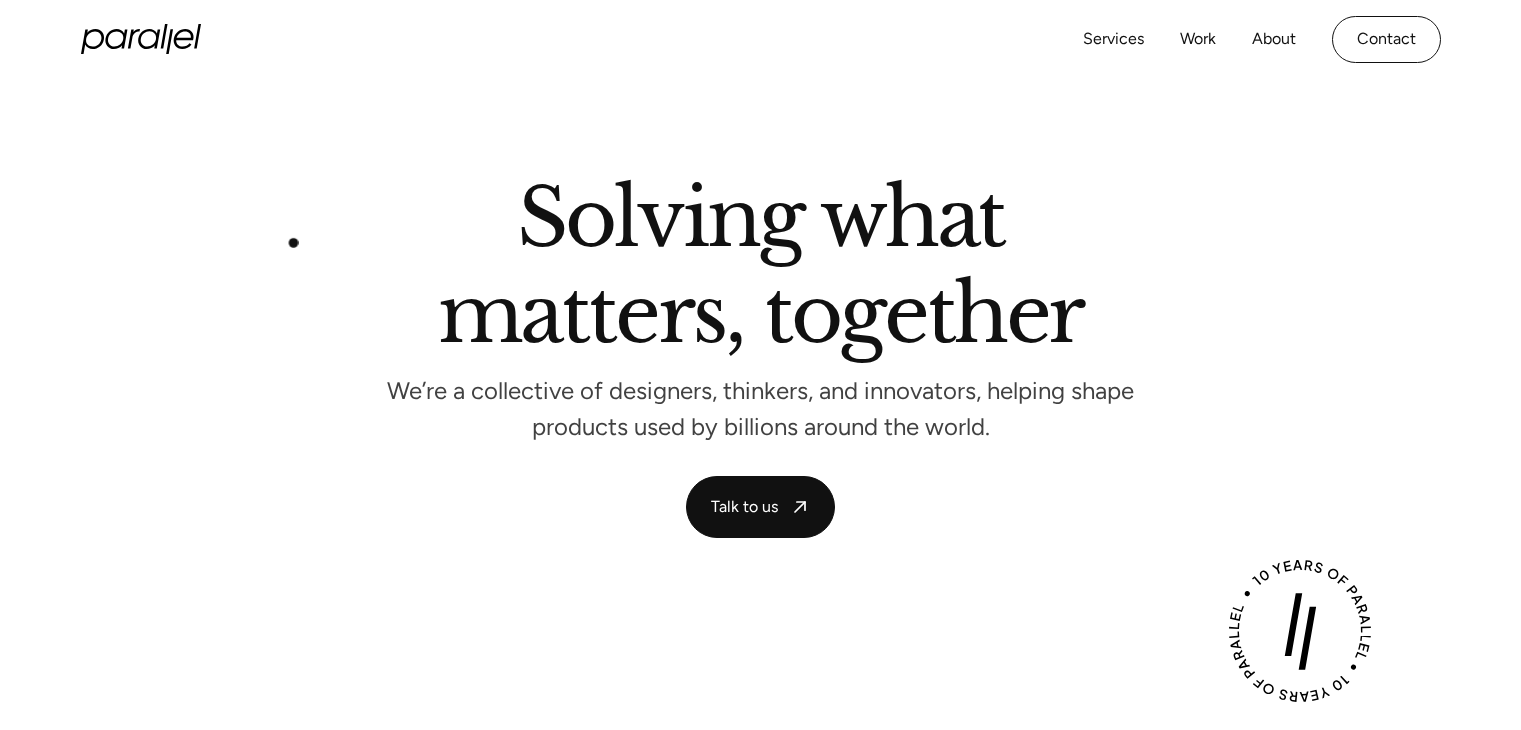 scroll, scrollTop: 0, scrollLeft: 0, axis: both 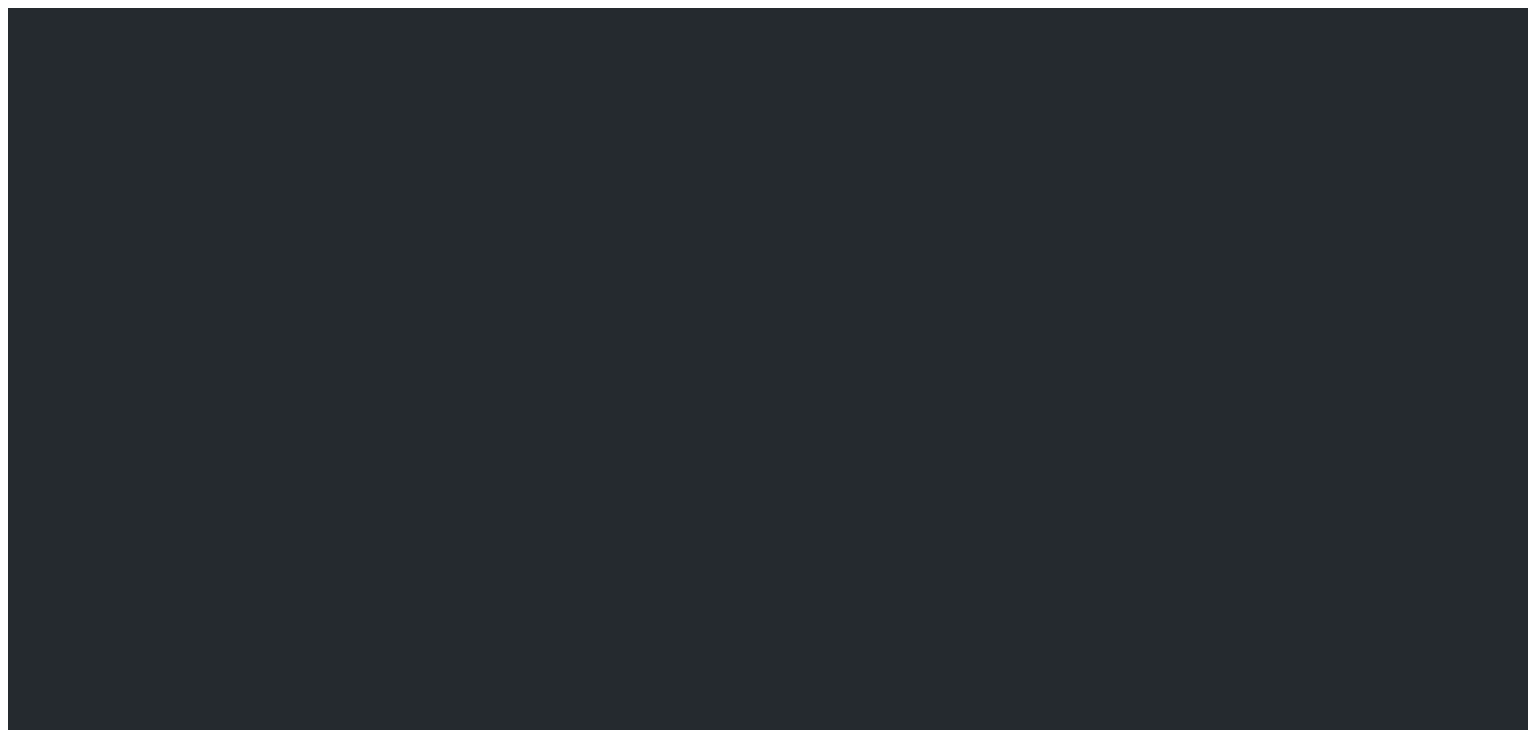 click at bounding box center (16, 846) 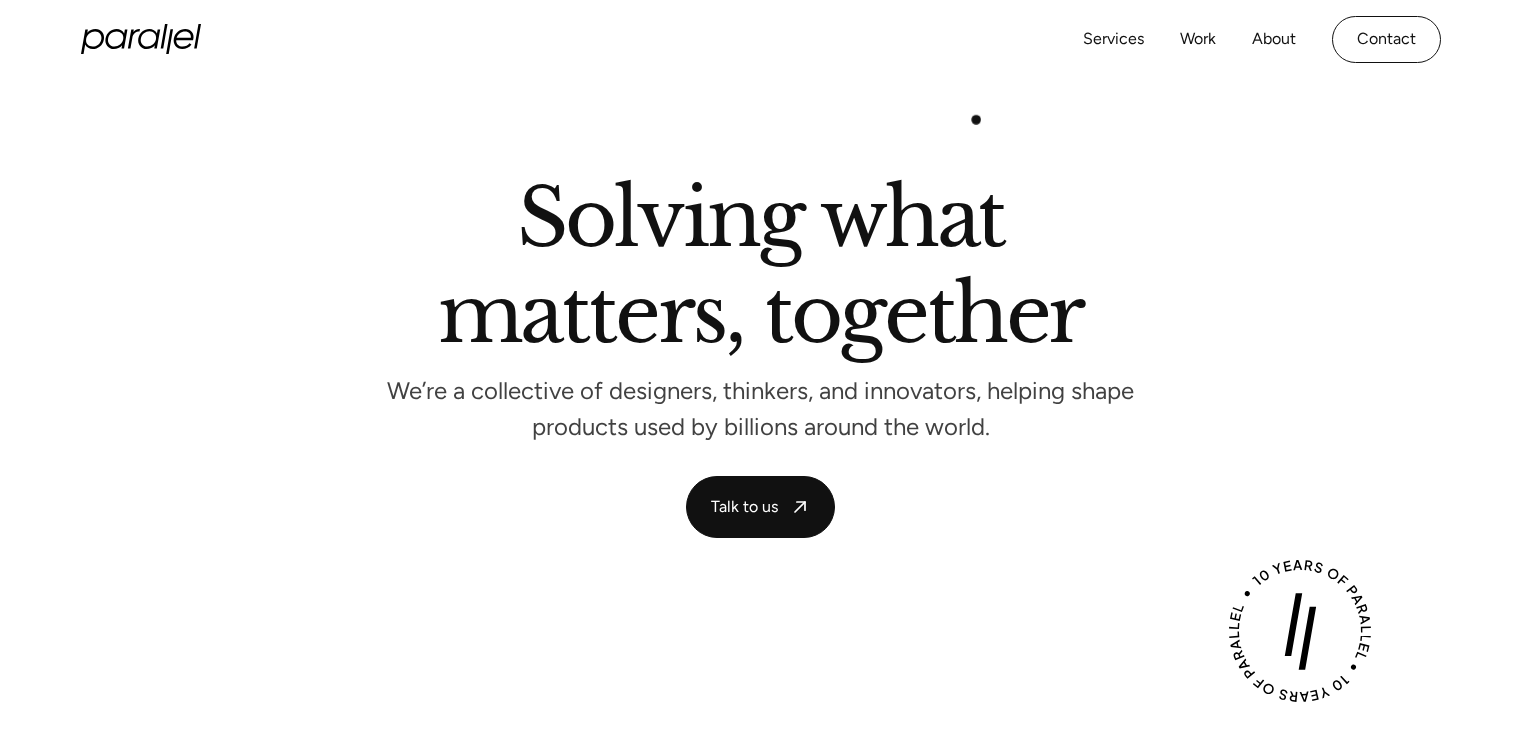 scroll, scrollTop: 0, scrollLeft: 0, axis: both 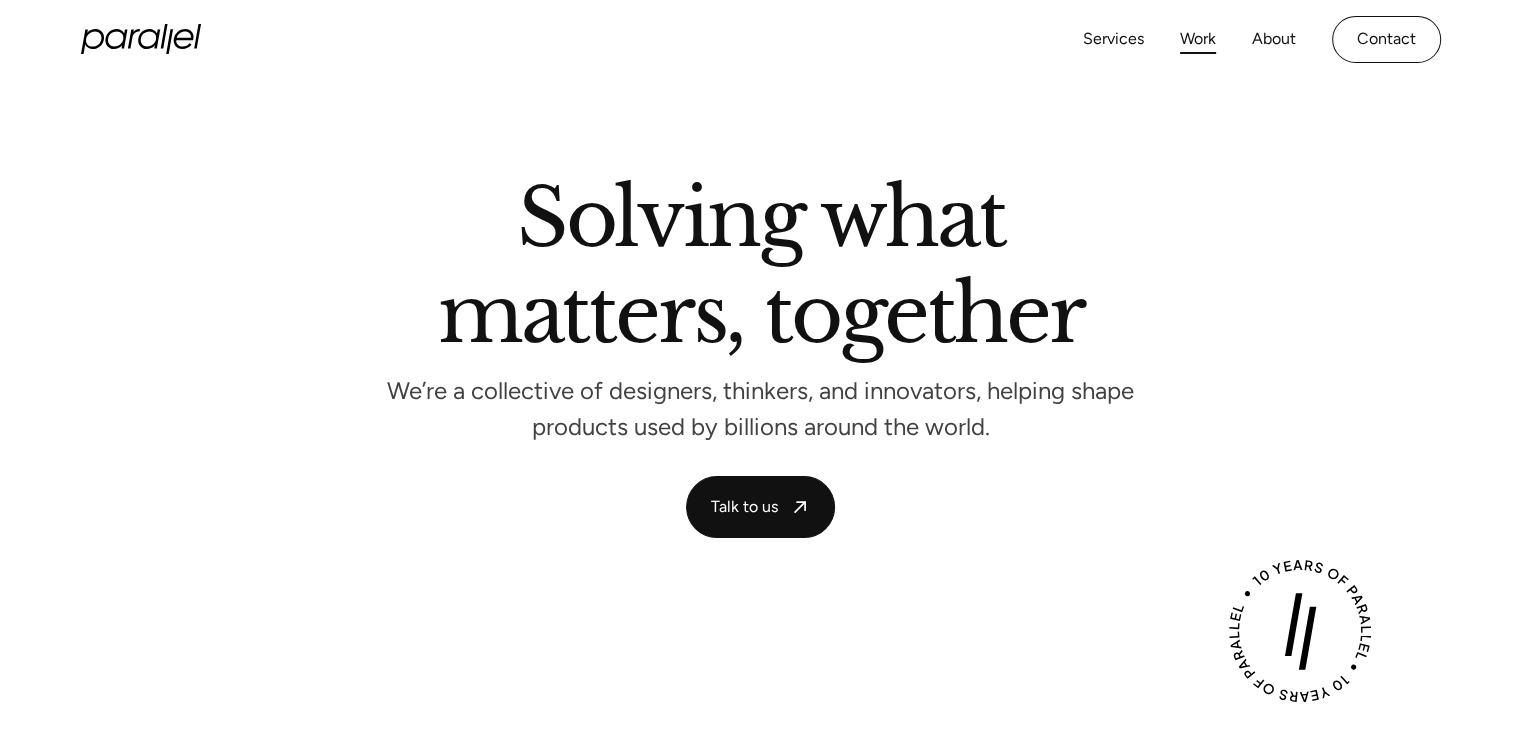click on "Work" at bounding box center (1198, 39) 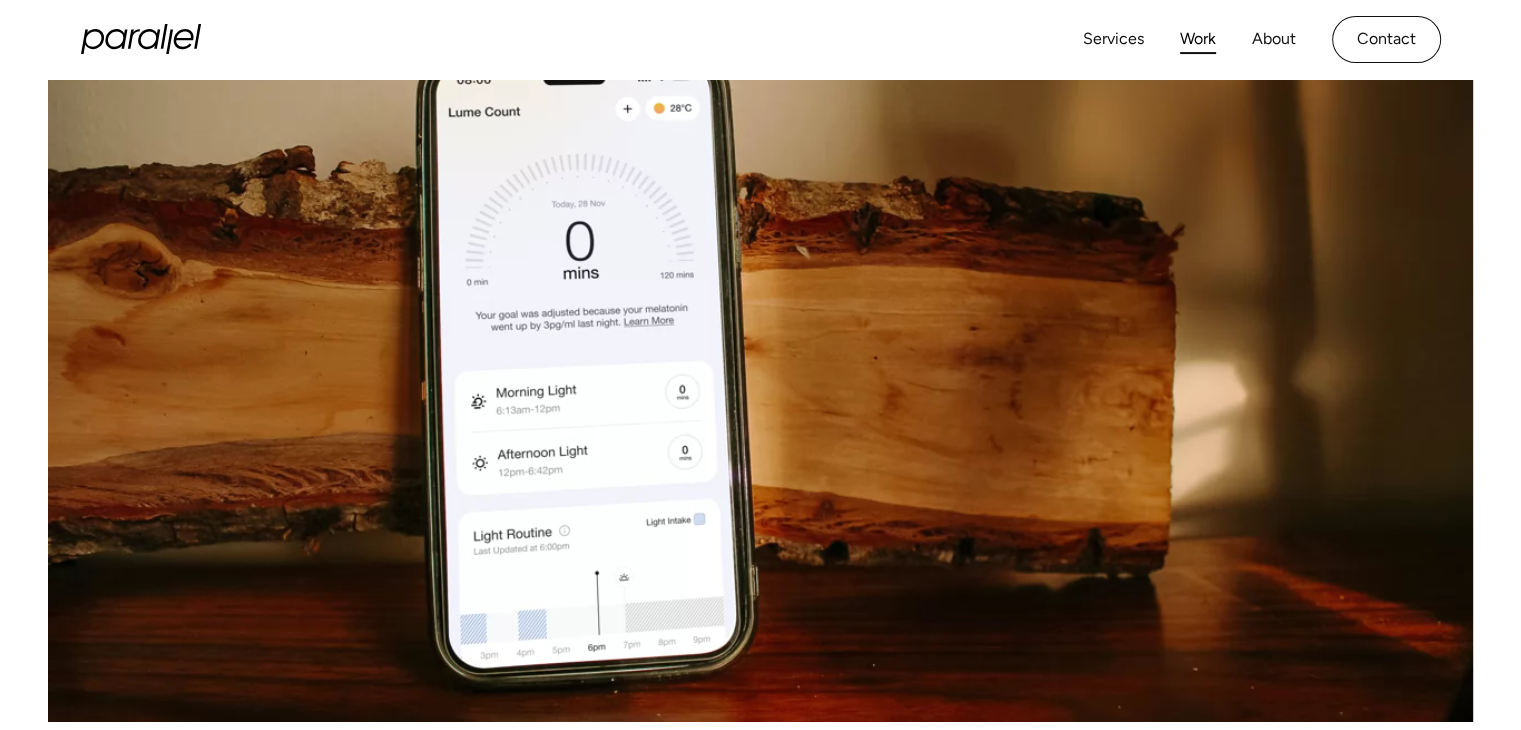 scroll, scrollTop: 0, scrollLeft: 0, axis: both 